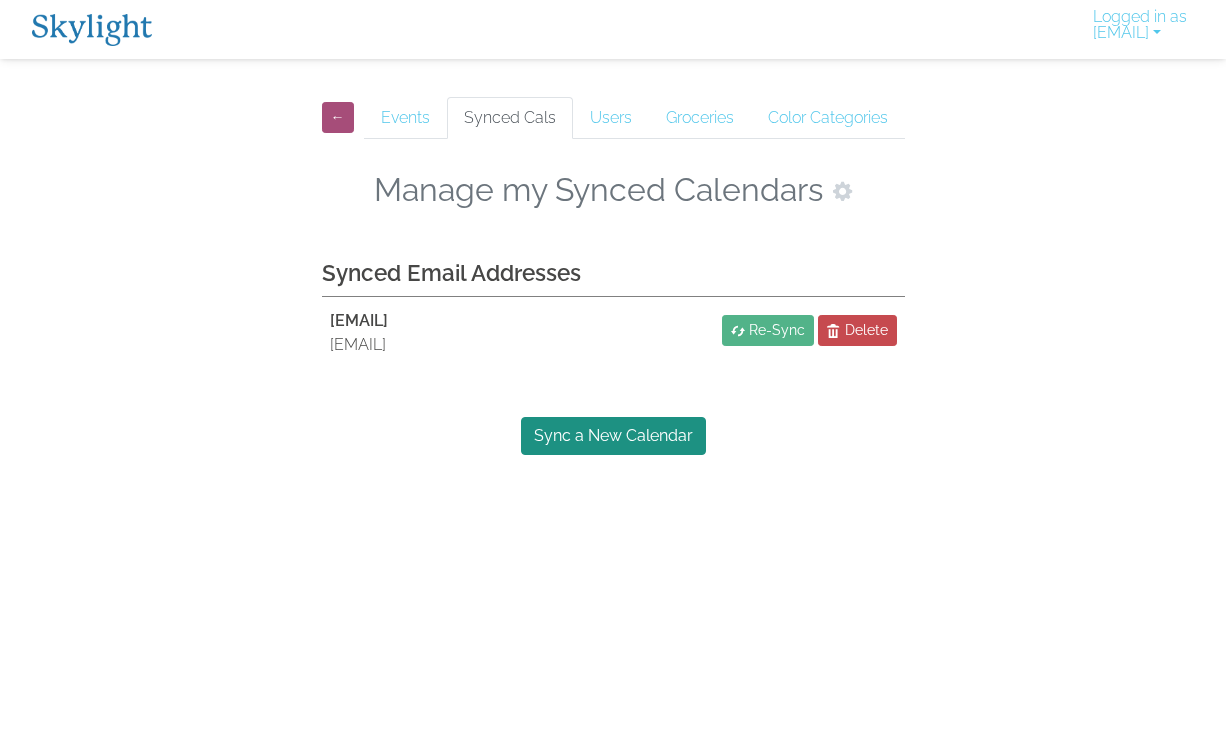 scroll, scrollTop: 0, scrollLeft: 0, axis: both 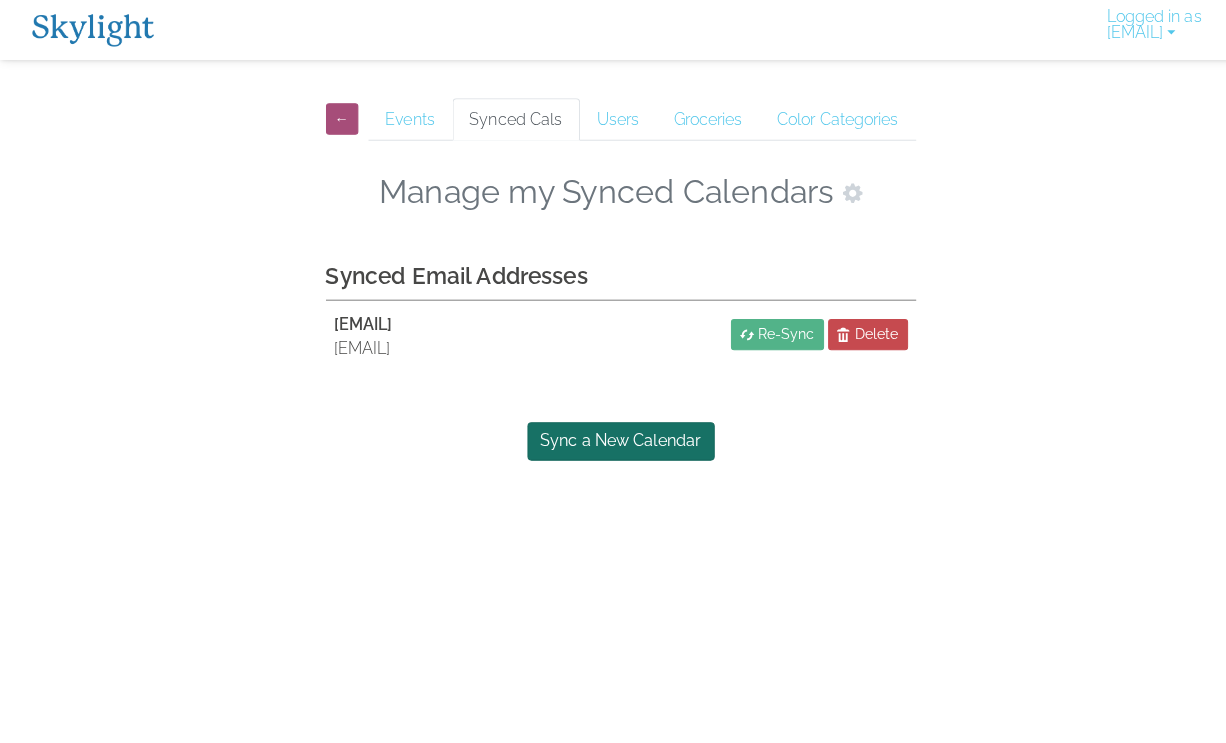 click on "Sync a New Calendar" at bounding box center [613, 436] 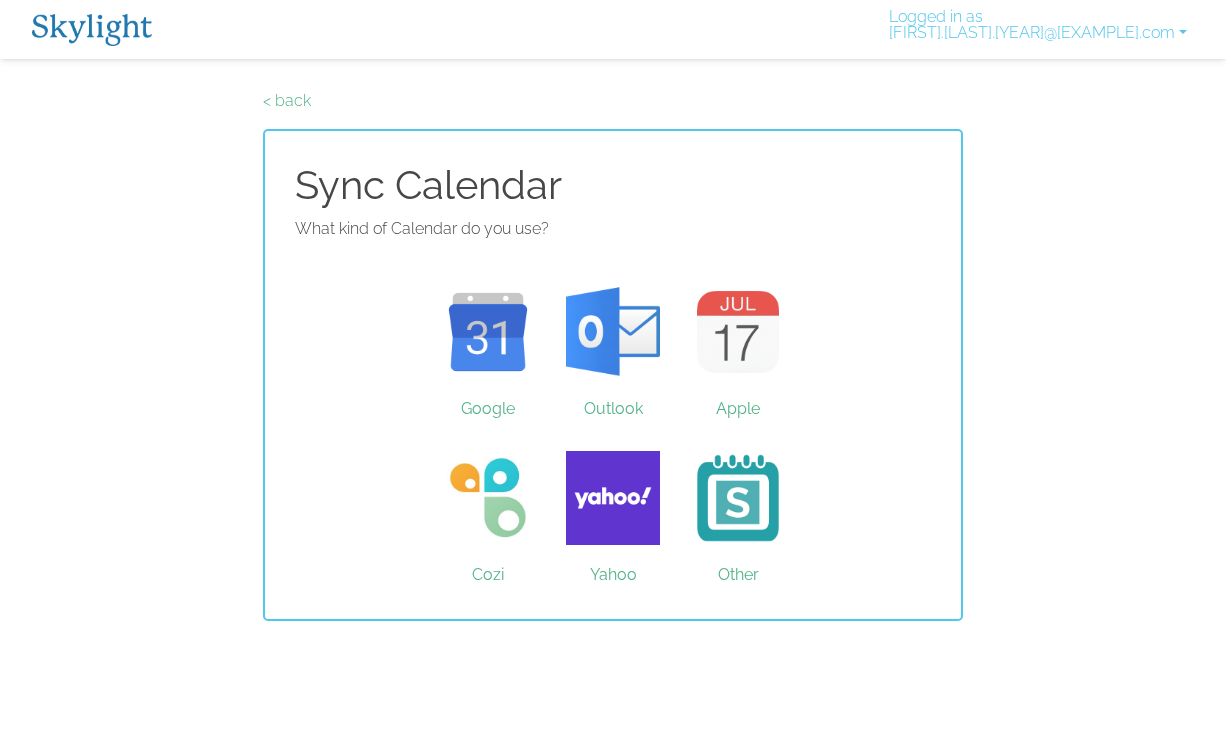 scroll, scrollTop: 0, scrollLeft: 0, axis: both 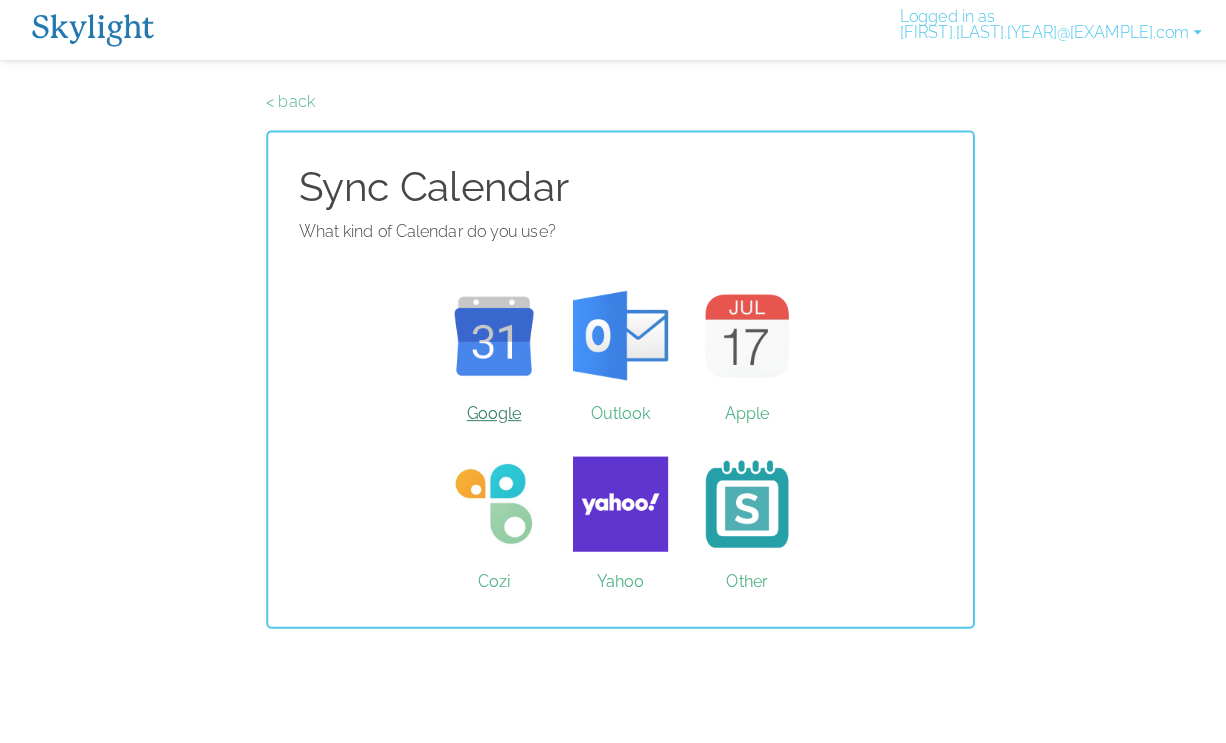 click on "Google" at bounding box center [488, 332] 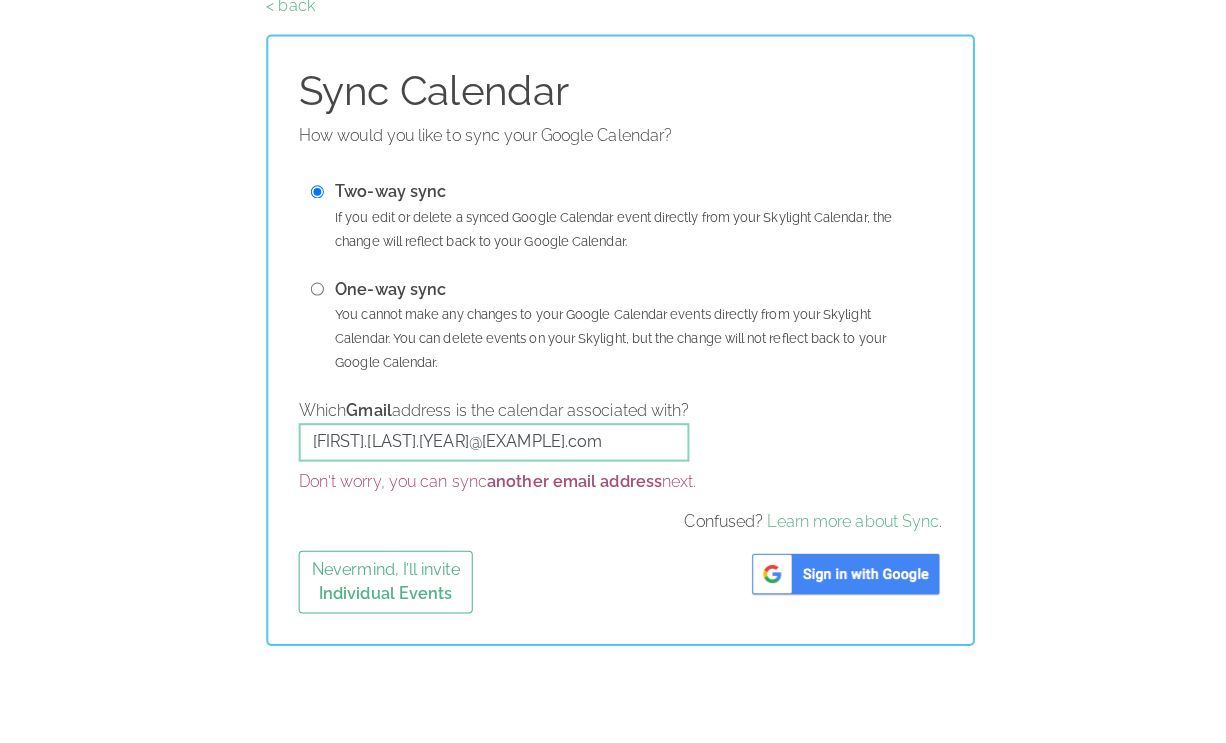 scroll, scrollTop: 2, scrollLeft: 0, axis: vertical 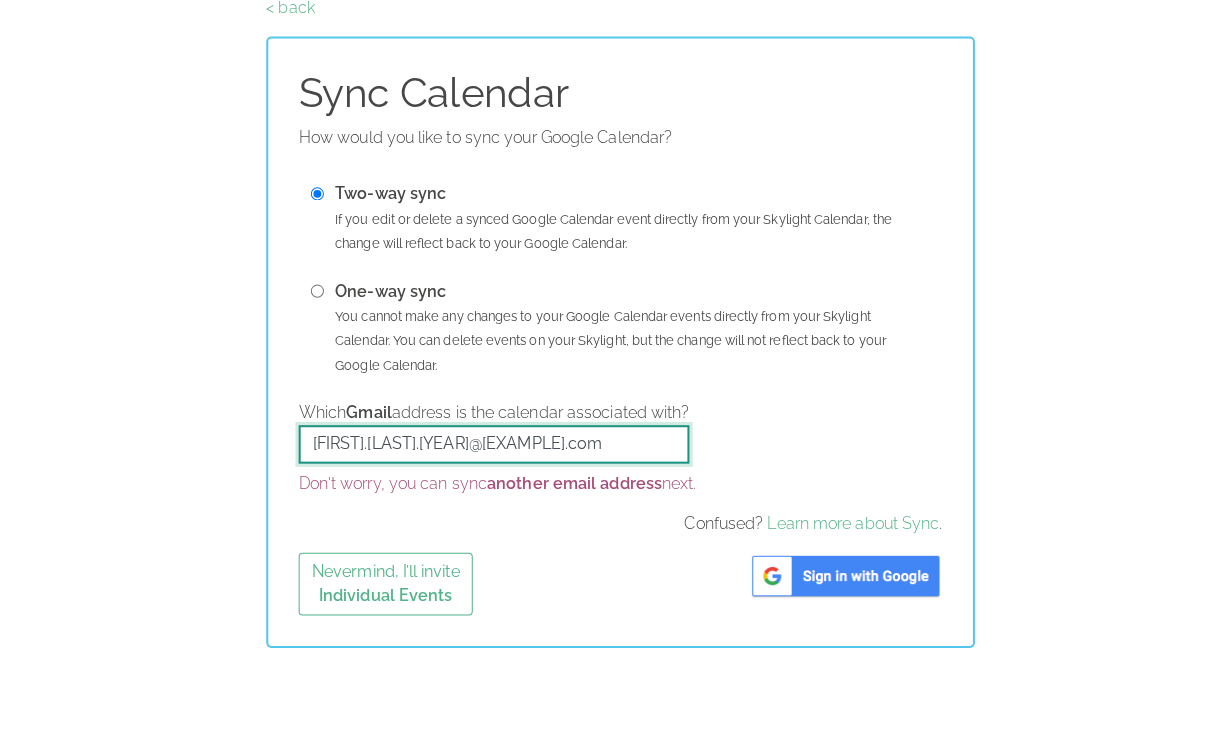click on "[FIRST].[LAST].[NUMBER]@[EXAMPLE]" at bounding box center [488, 532] 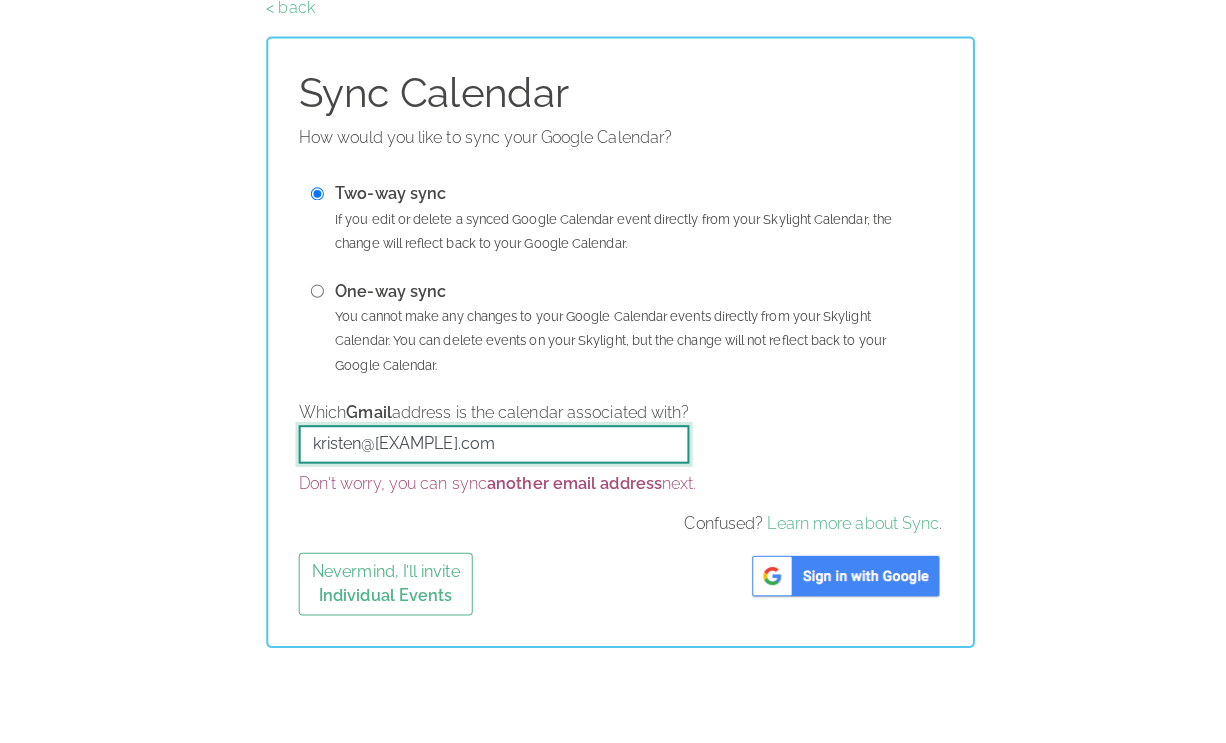 type on "kristen@kidsunderconsruction.com" 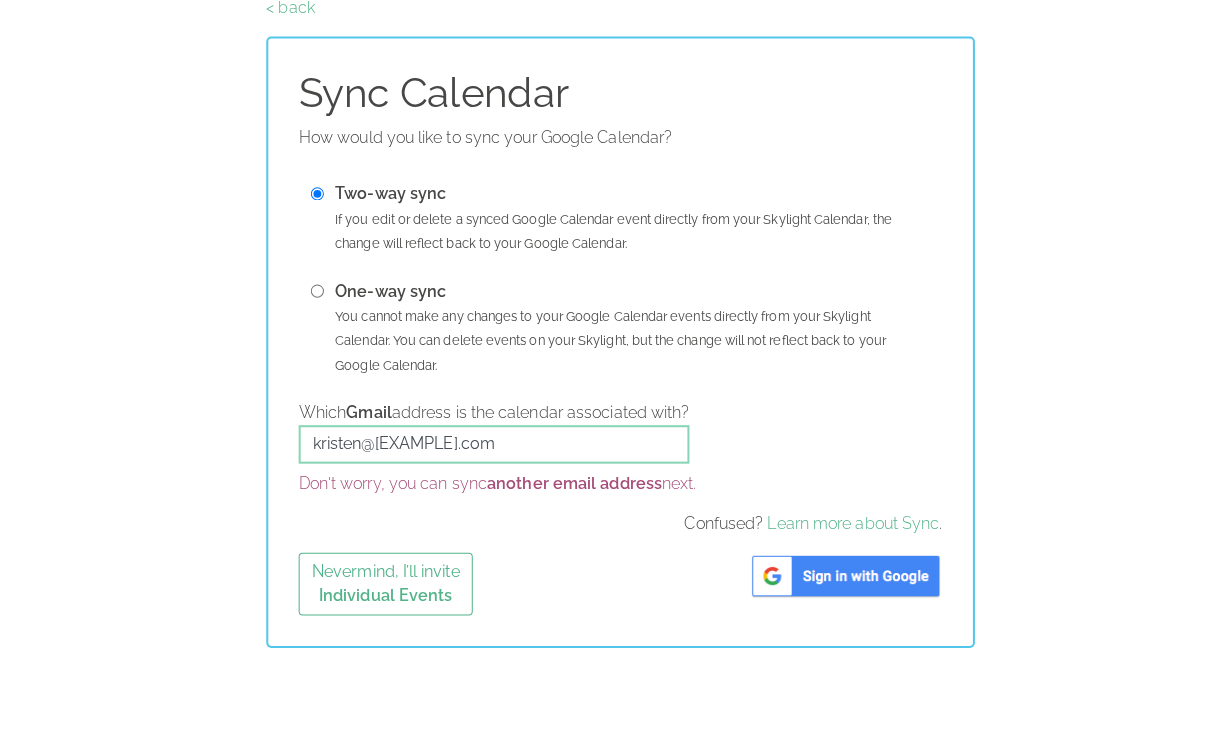 click at bounding box center (835, 662) 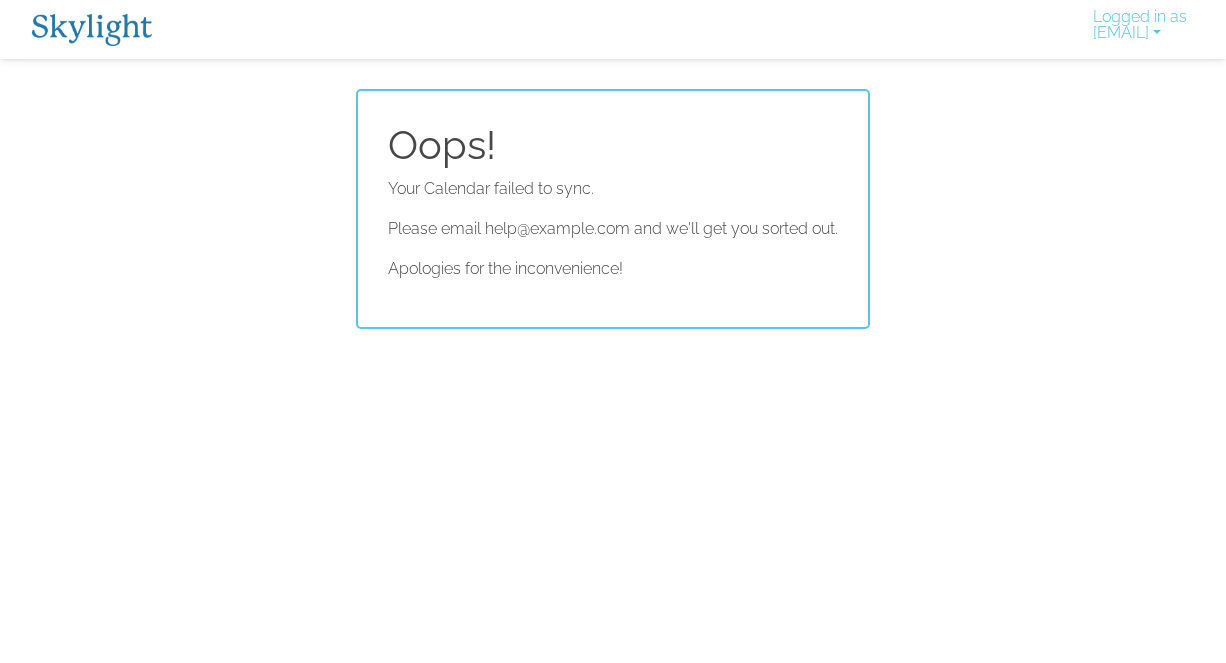 scroll, scrollTop: 0, scrollLeft: 0, axis: both 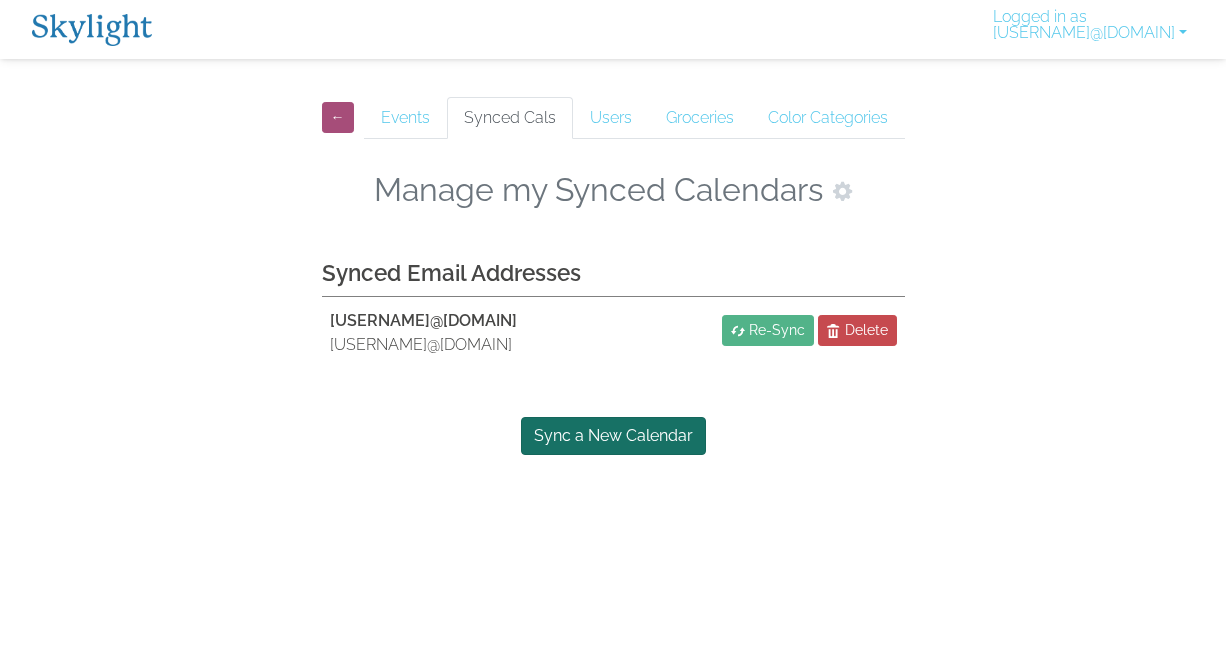 click on "Sync a New Calendar" at bounding box center (613, 436) 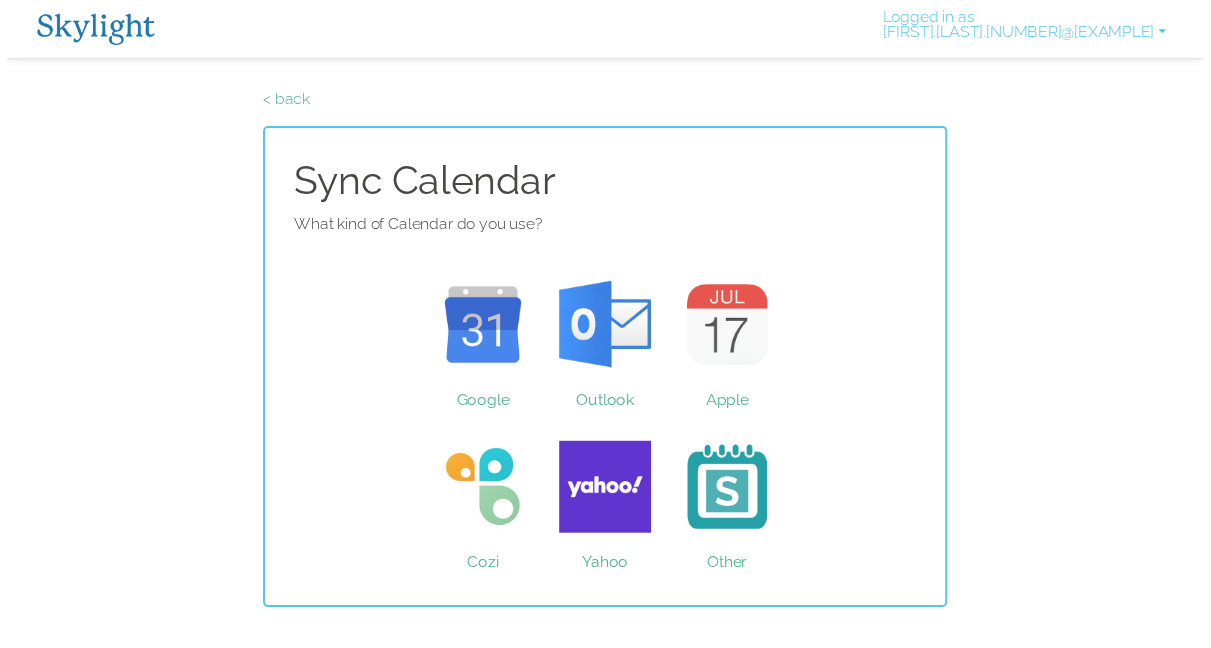 scroll, scrollTop: 0, scrollLeft: 0, axis: both 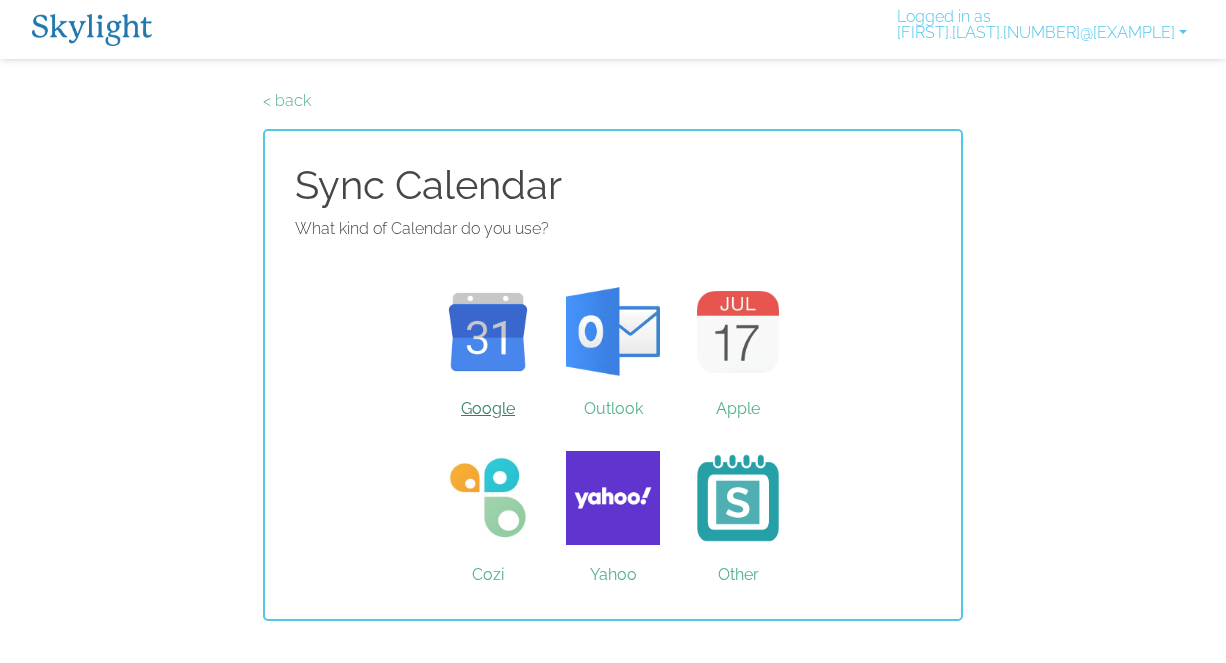 click on "Google" at bounding box center (488, 332) 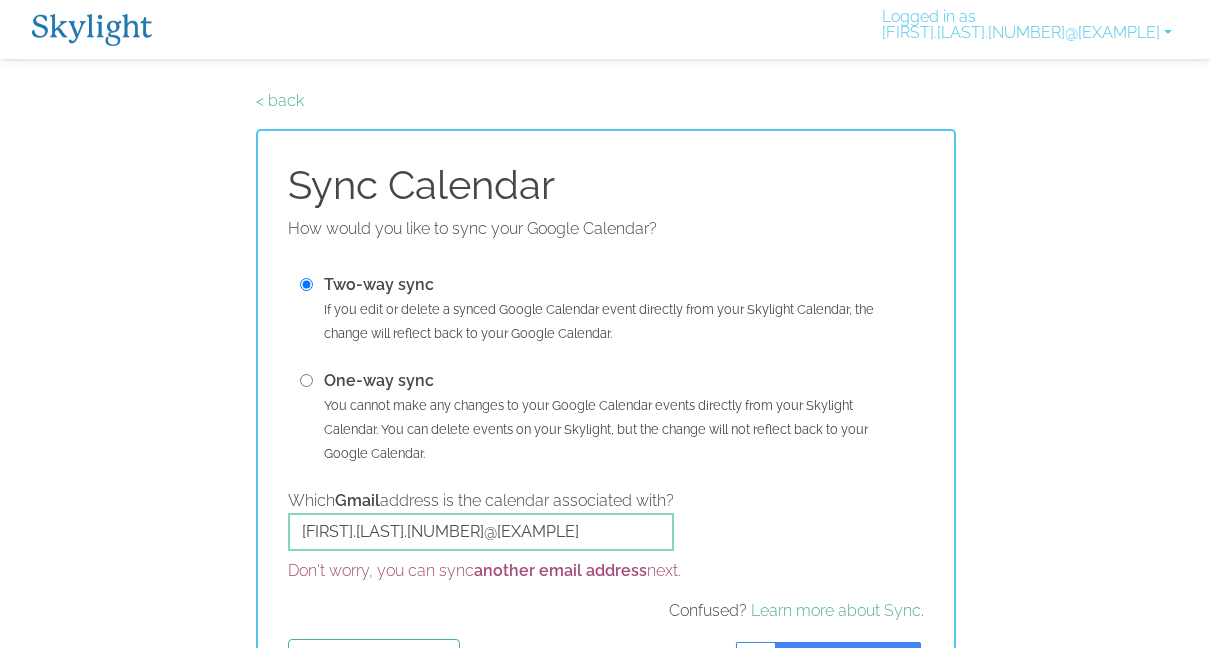 click at bounding box center (306, 380) 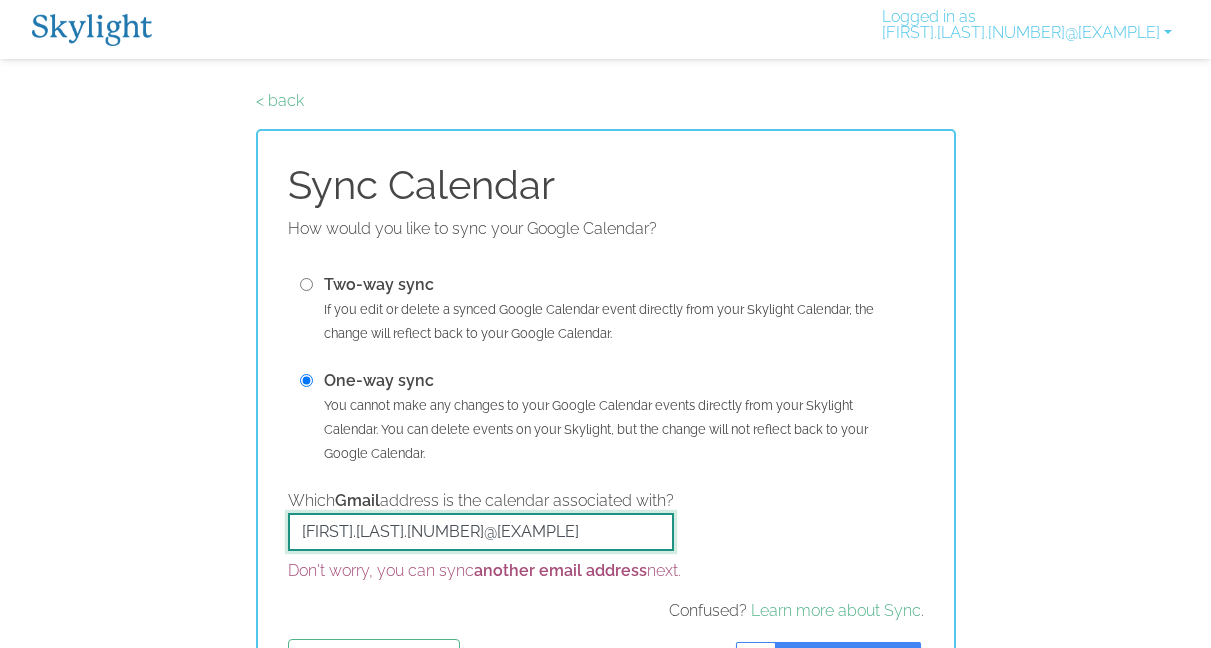 click on "[FIRST].[LAST].[NUMBER]@[EXAMPLE]" at bounding box center [481, 532] 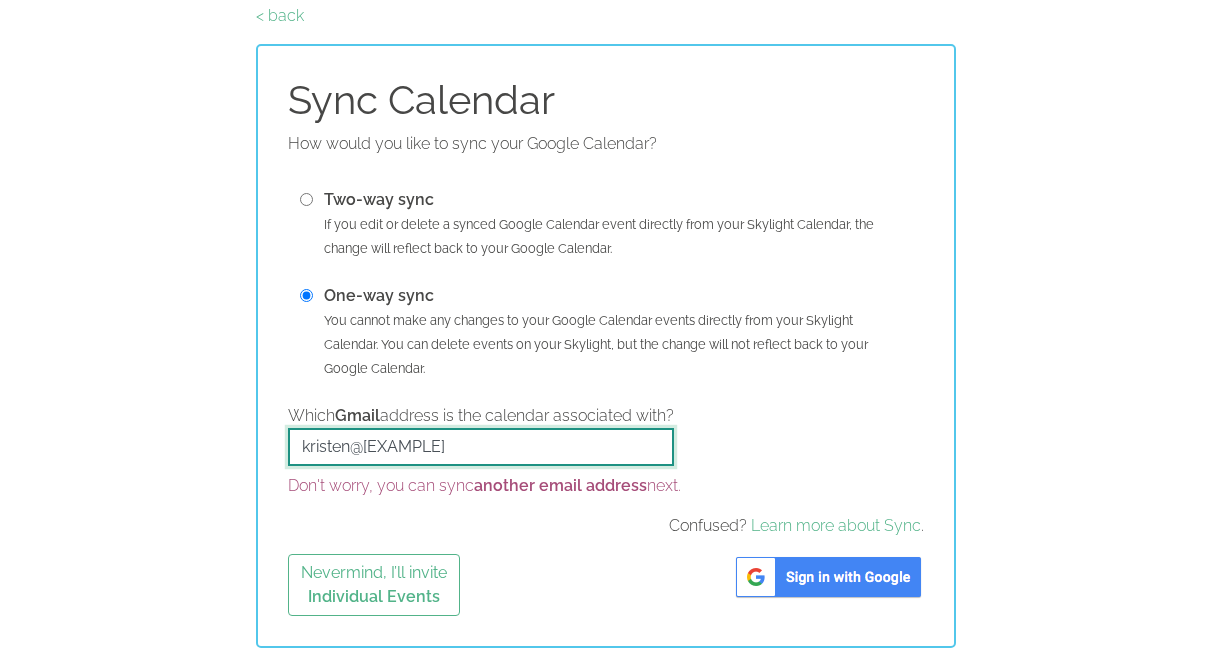 scroll, scrollTop: 85, scrollLeft: 0, axis: vertical 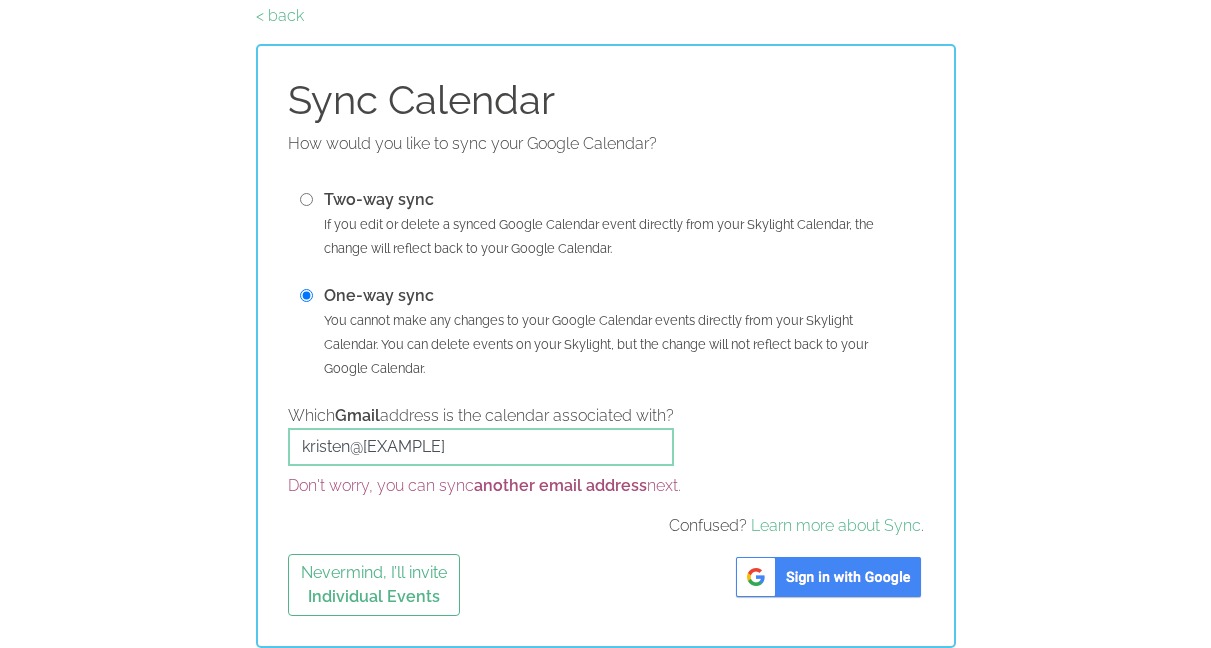 click at bounding box center (828, 577) 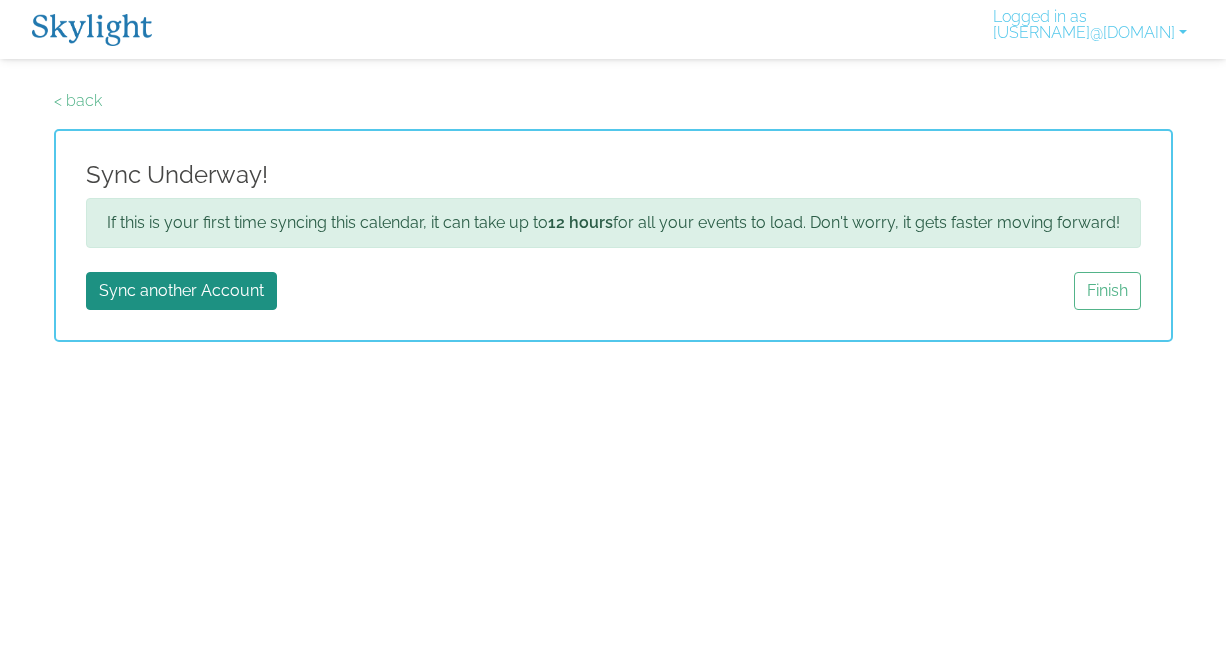 scroll, scrollTop: 0, scrollLeft: 0, axis: both 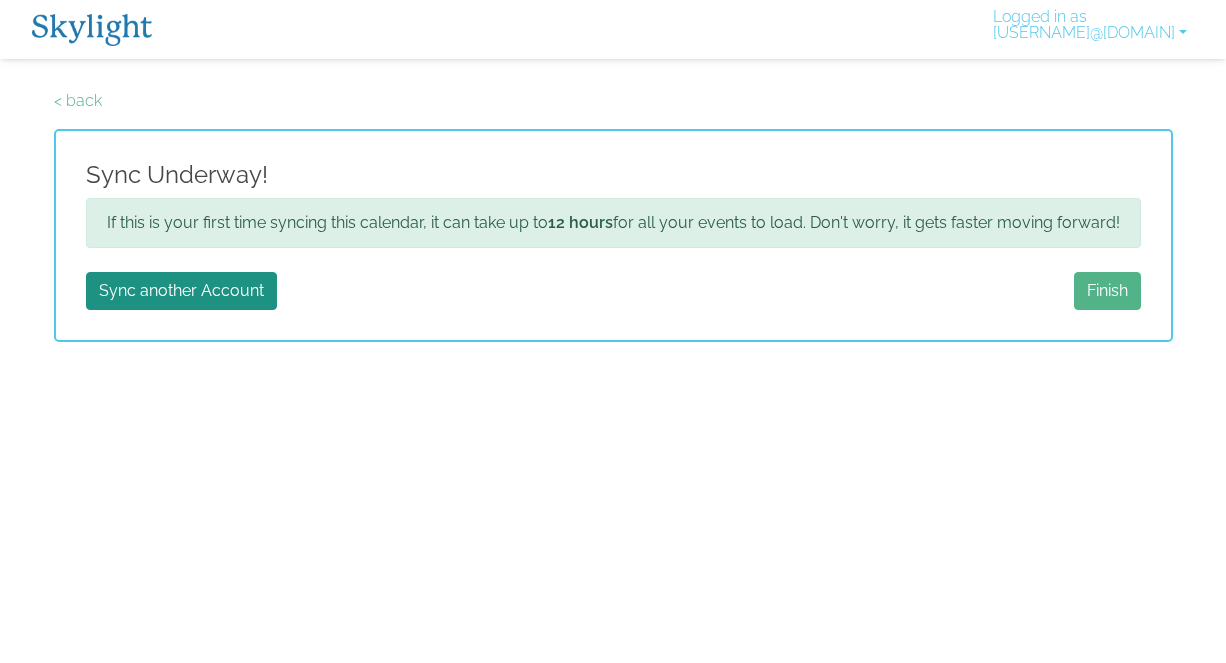 click on "Finish" at bounding box center (1107, 291) 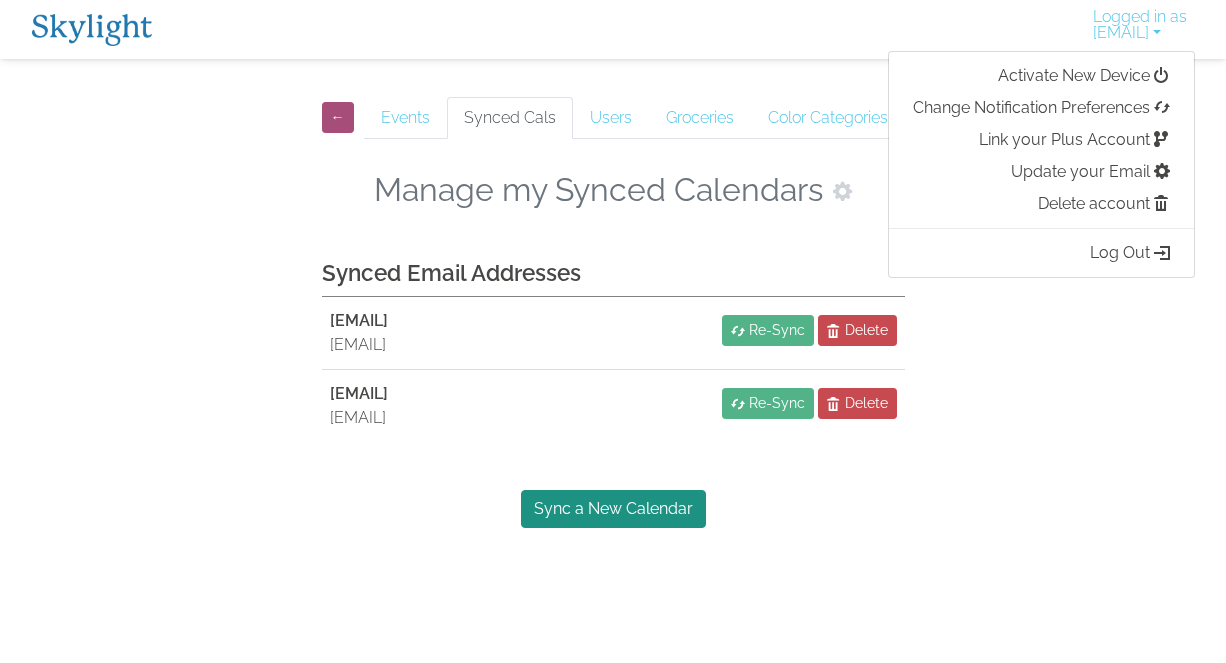 scroll, scrollTop: 0, scrollLeft: 0, axis: both 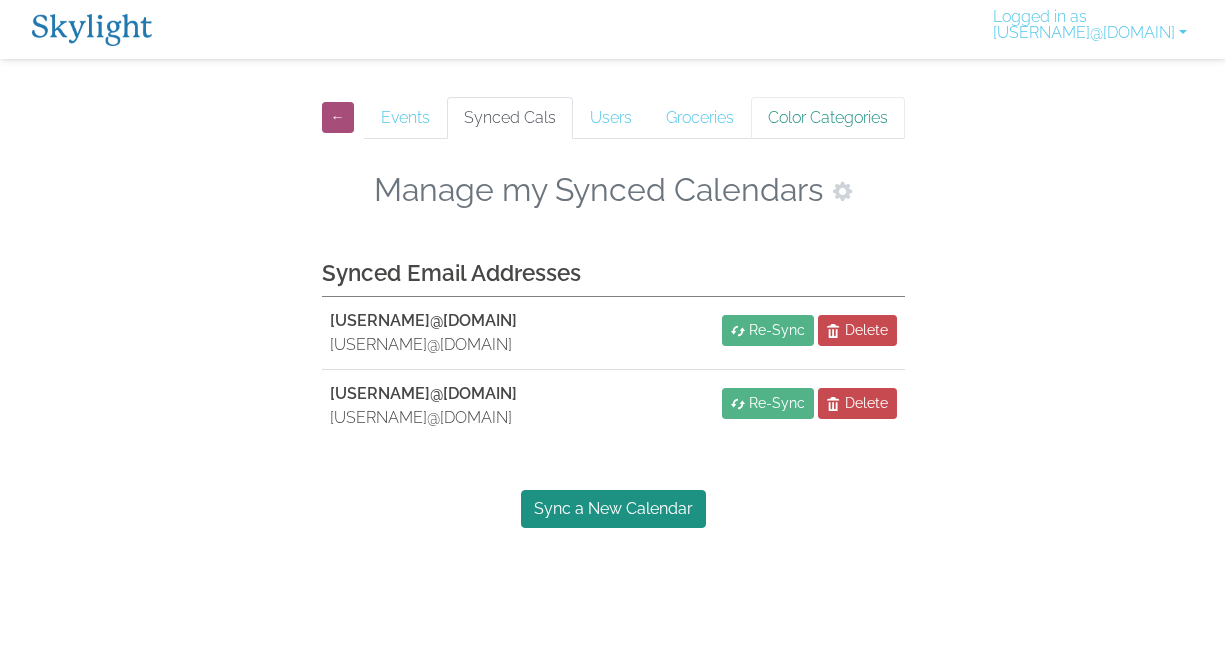 click on "Color Categories" at bounding box center (828, 118) 